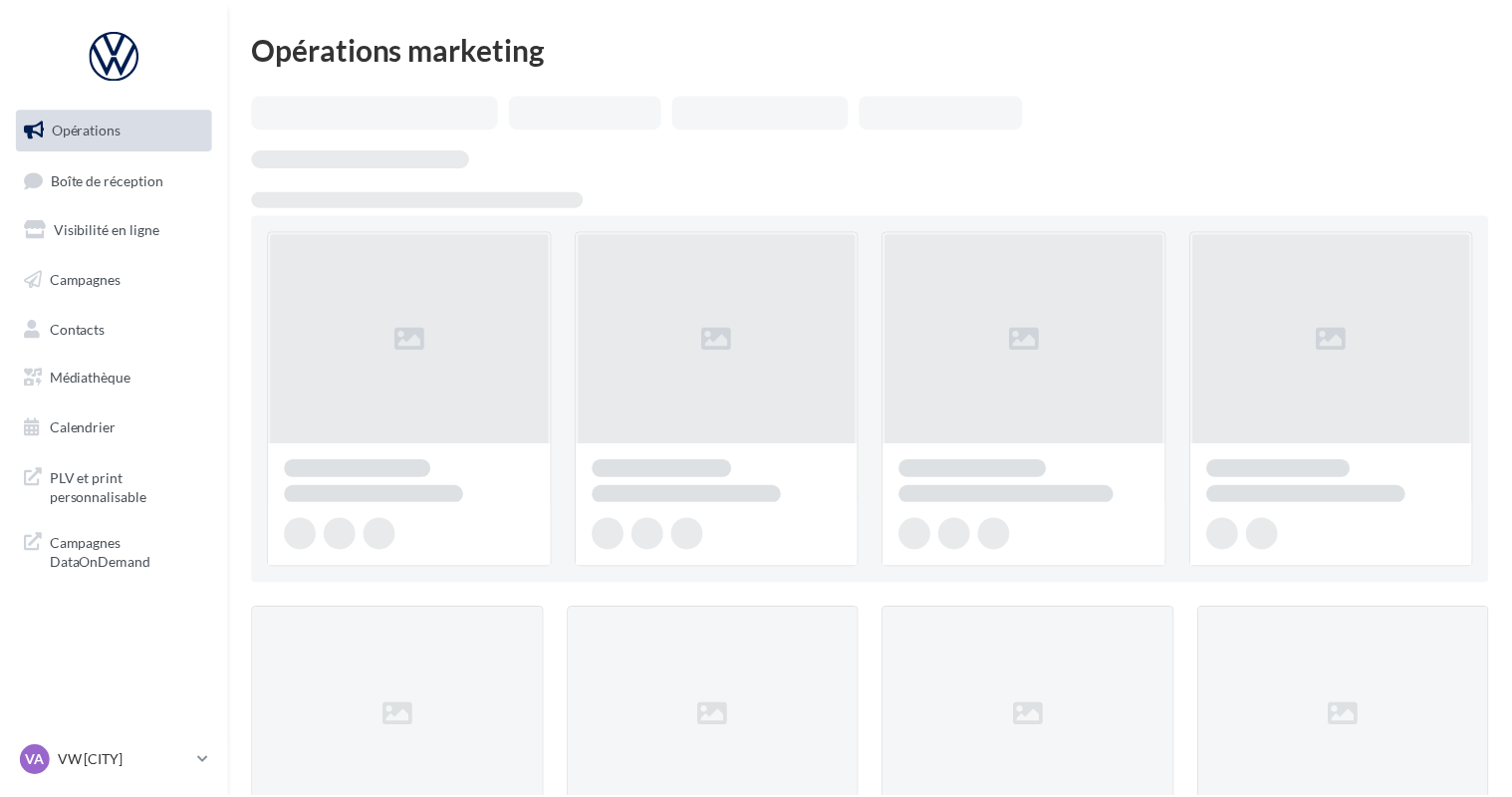 scroll, scrollTop: 0, scrollLeft: 0, axis: both 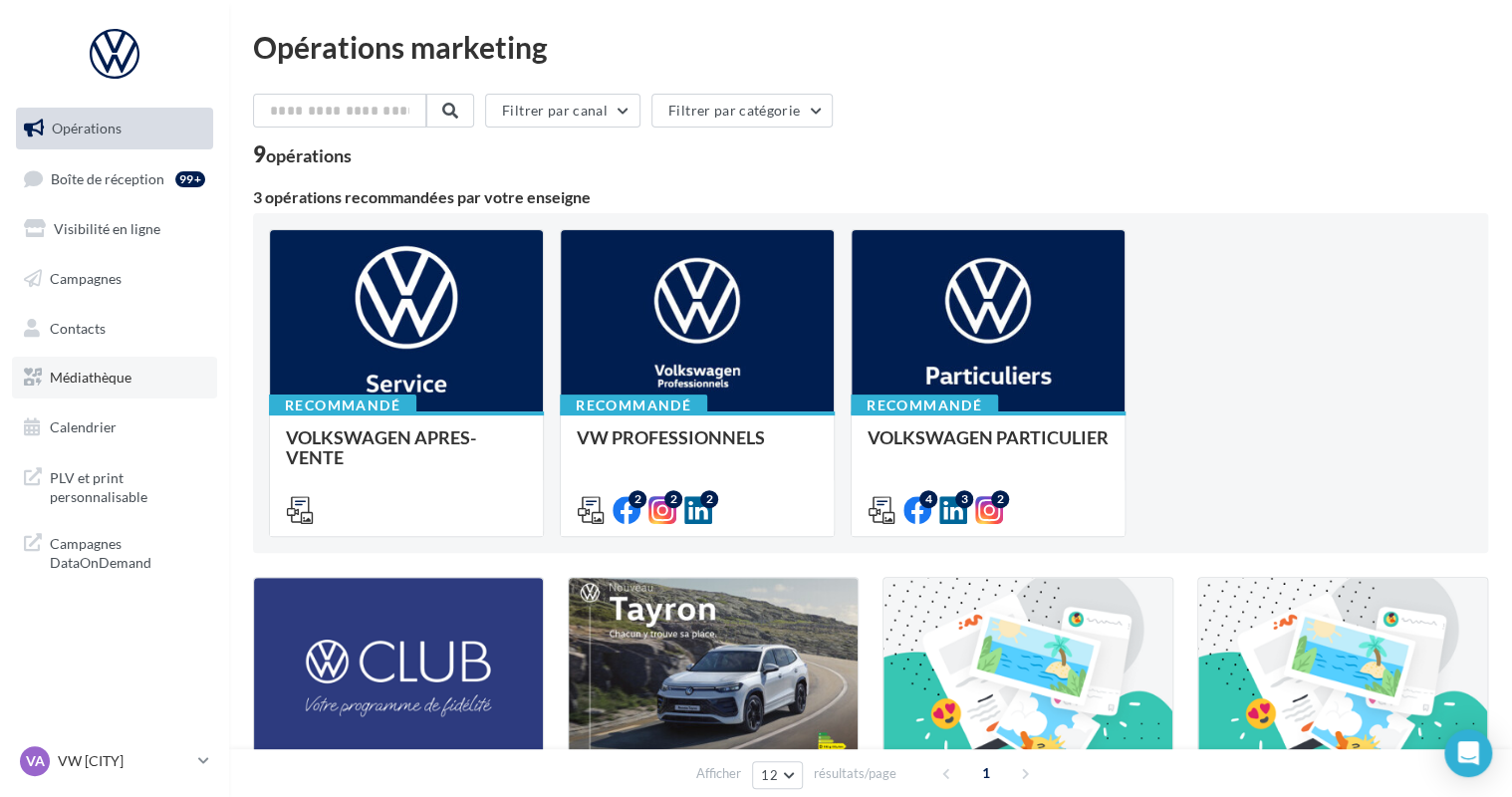 click on "Médiathèque" at bounding box center [115, 378] 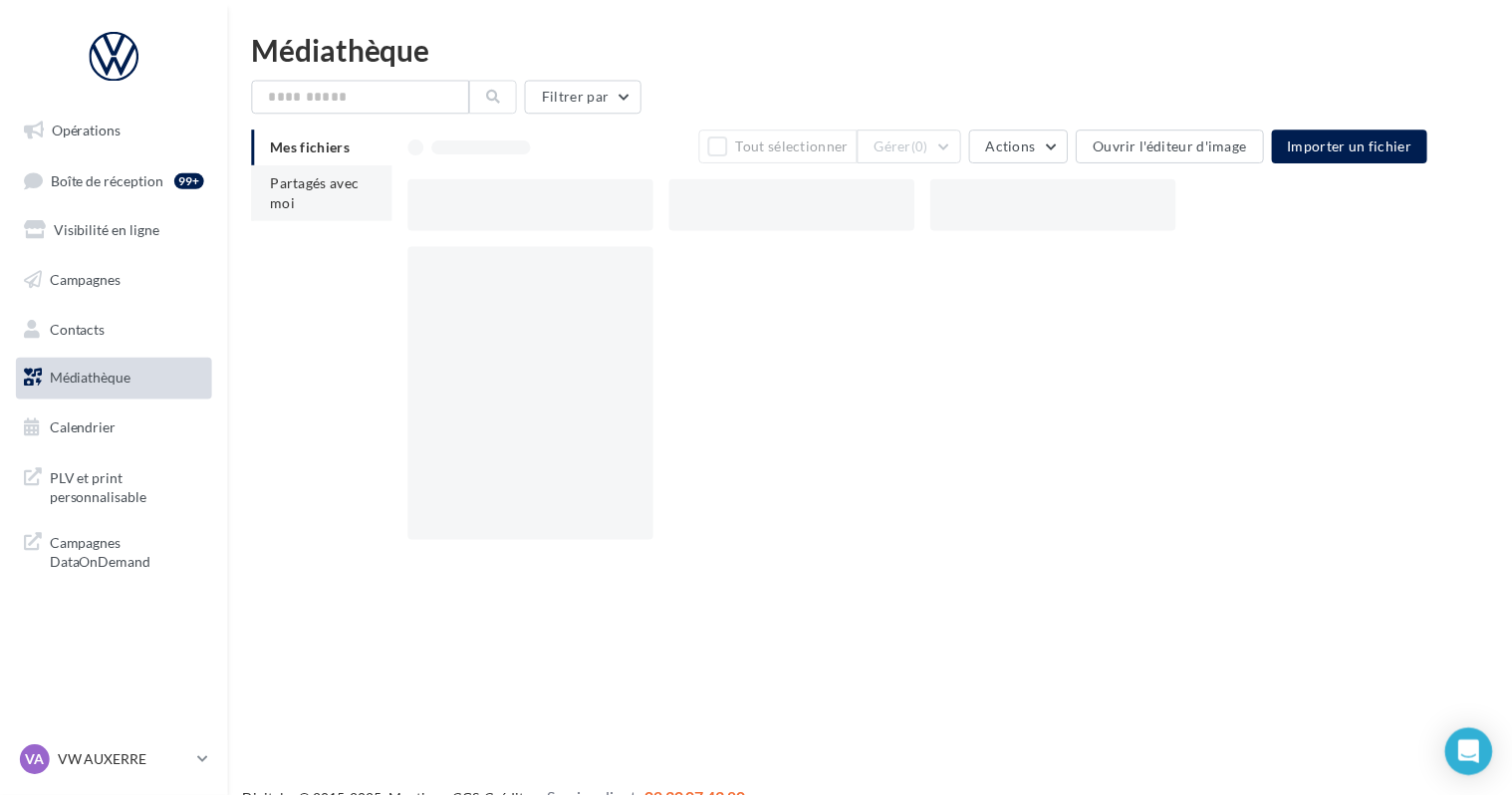 scroll, scrollTop: 0, scrollLeft: 0, axis: both 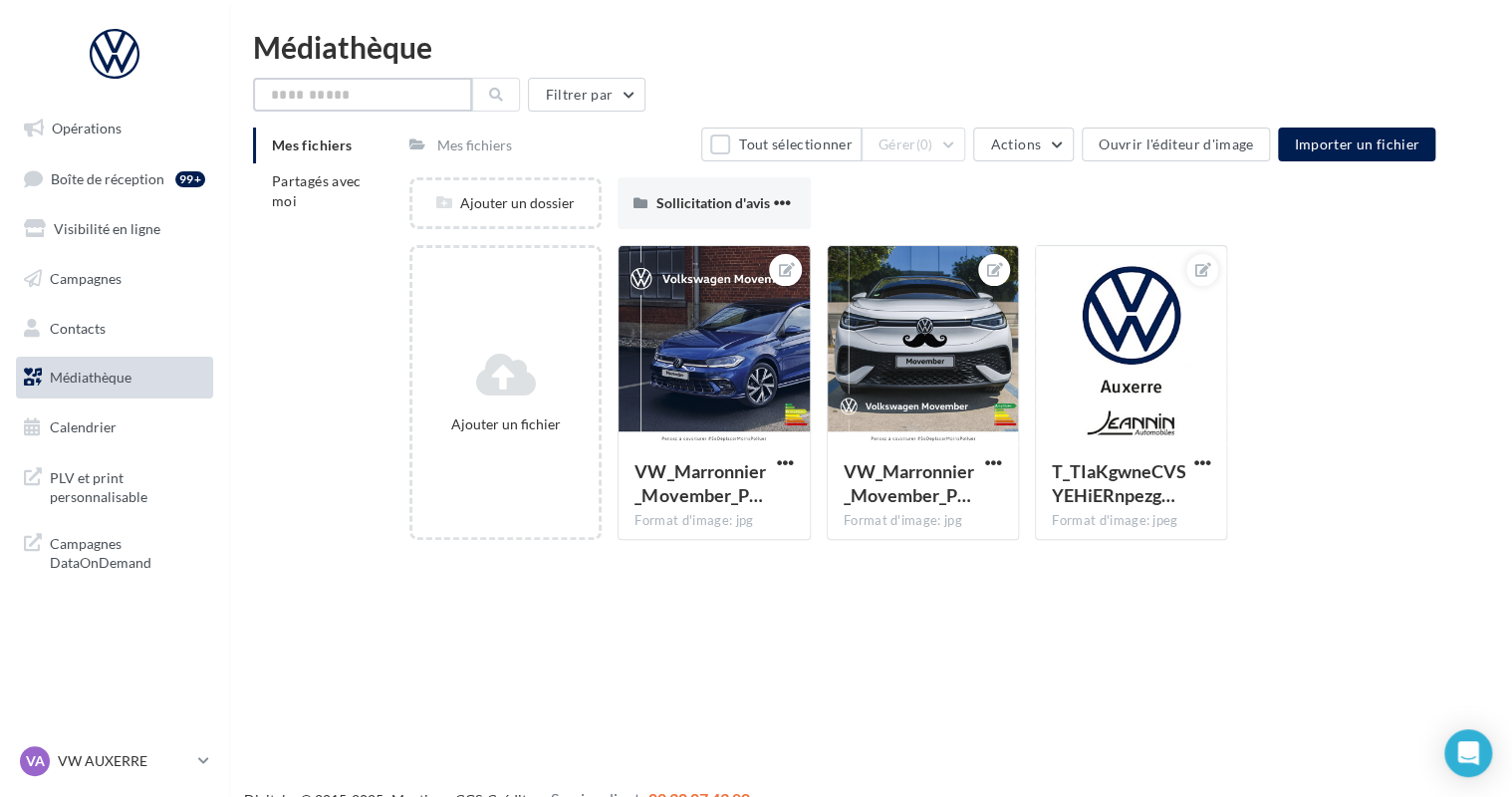 click at bounding box center [363, 95] 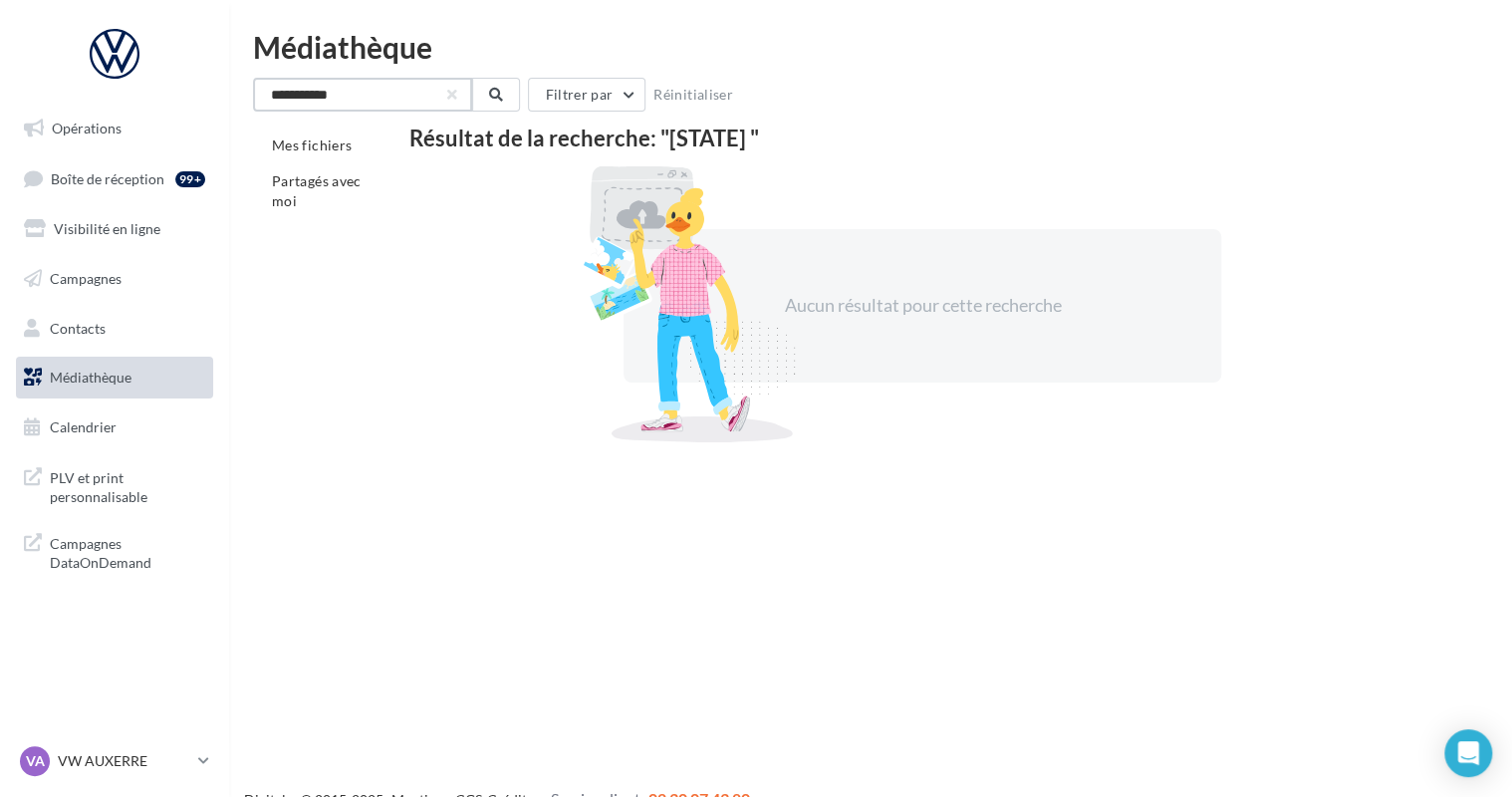 type on "**********" 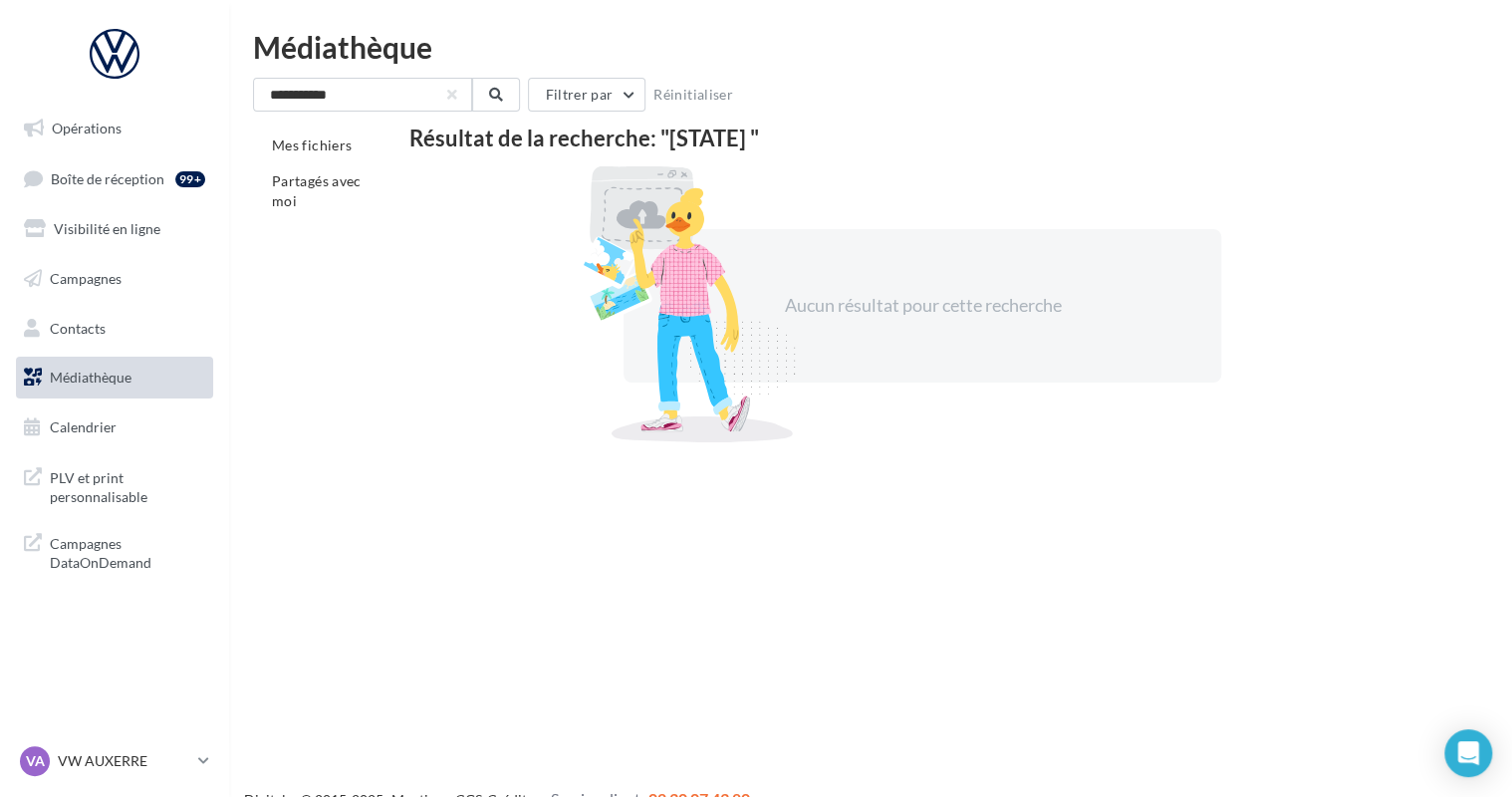 click on "Médiathèque" at bounding box center [91, 377] 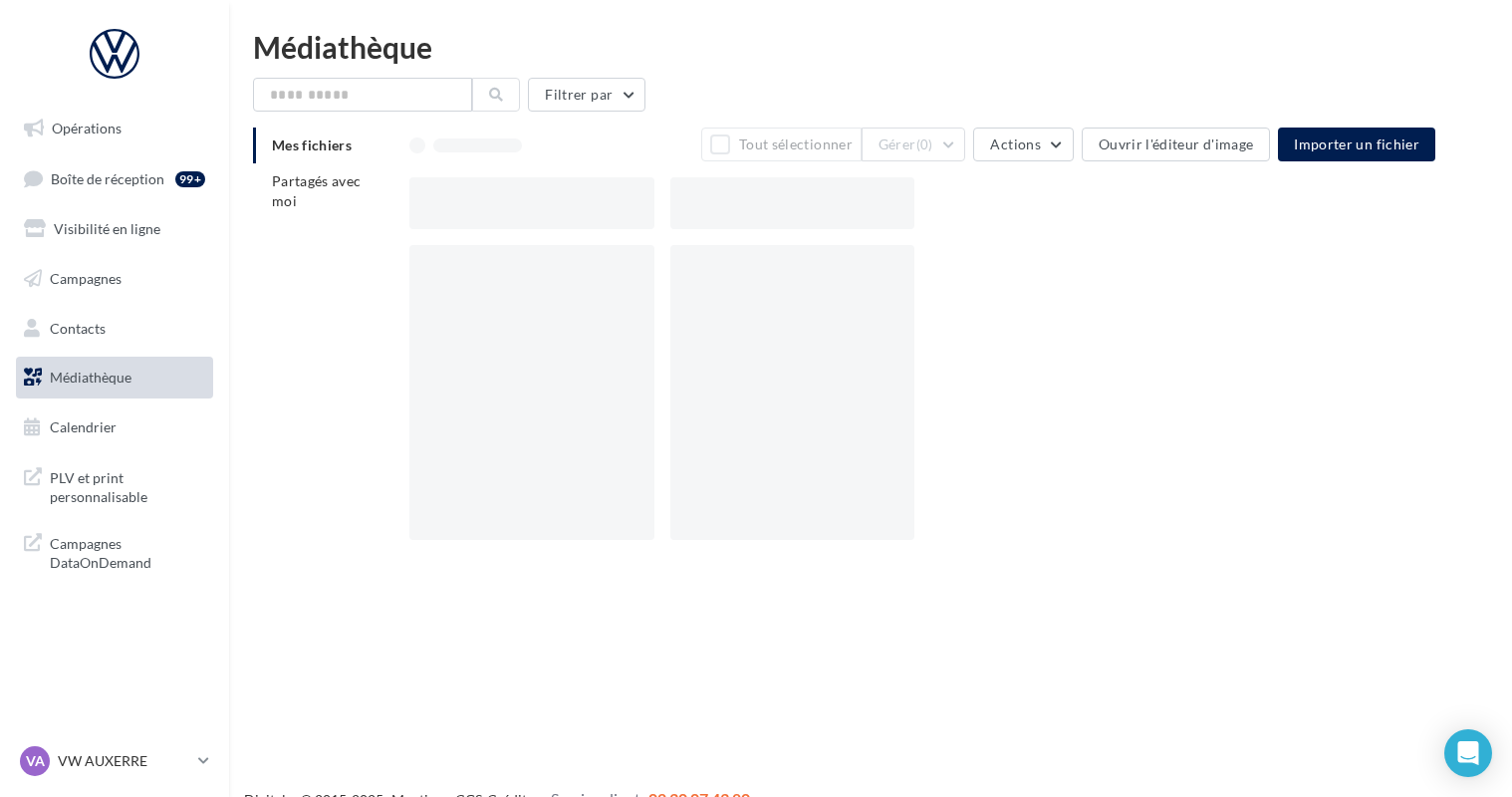scroll, scrollTop: 0, scrollLeft: 0, axis: both 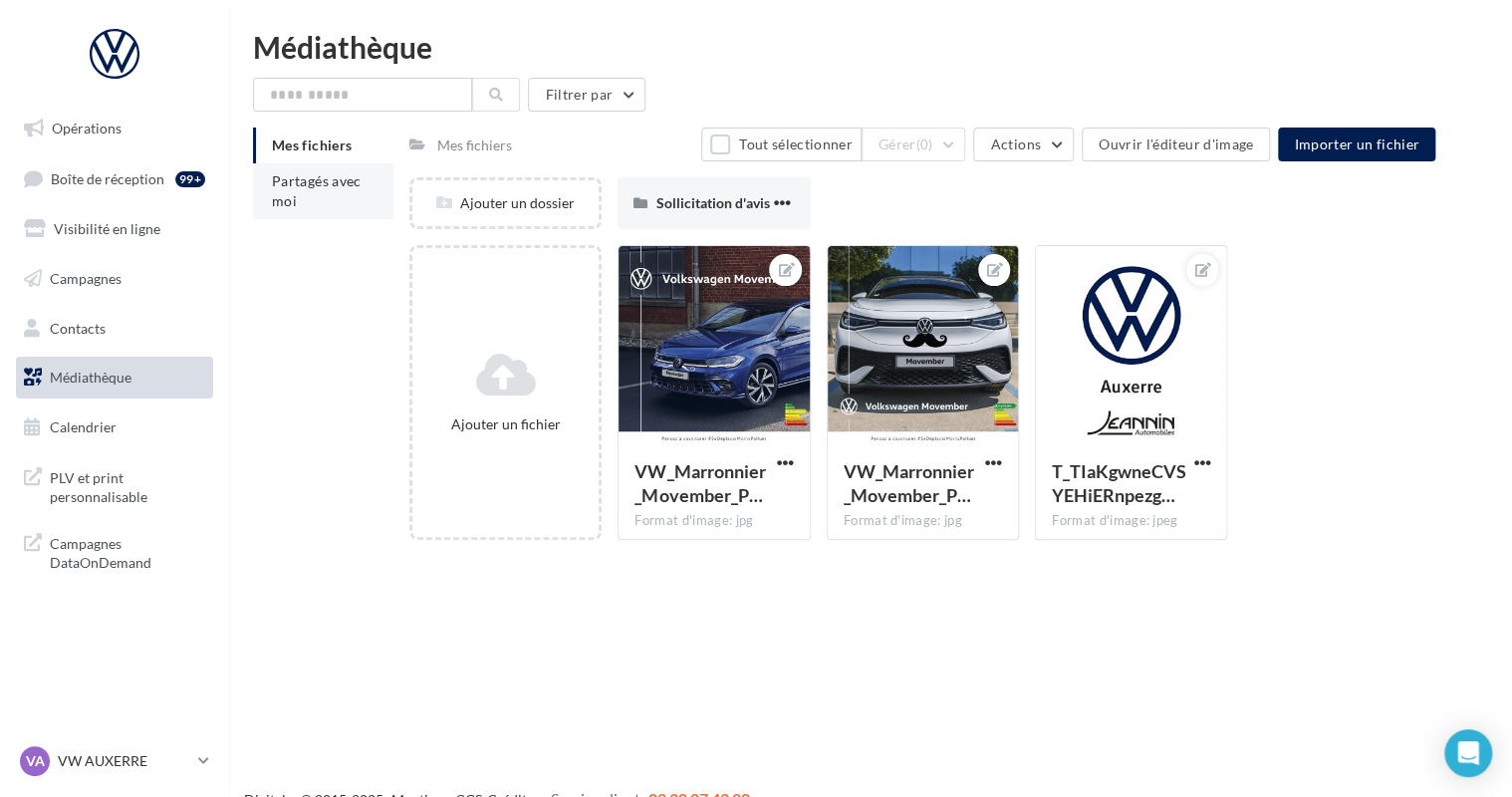 click on "Partagés avec moi" at bounding box center (323, 191) 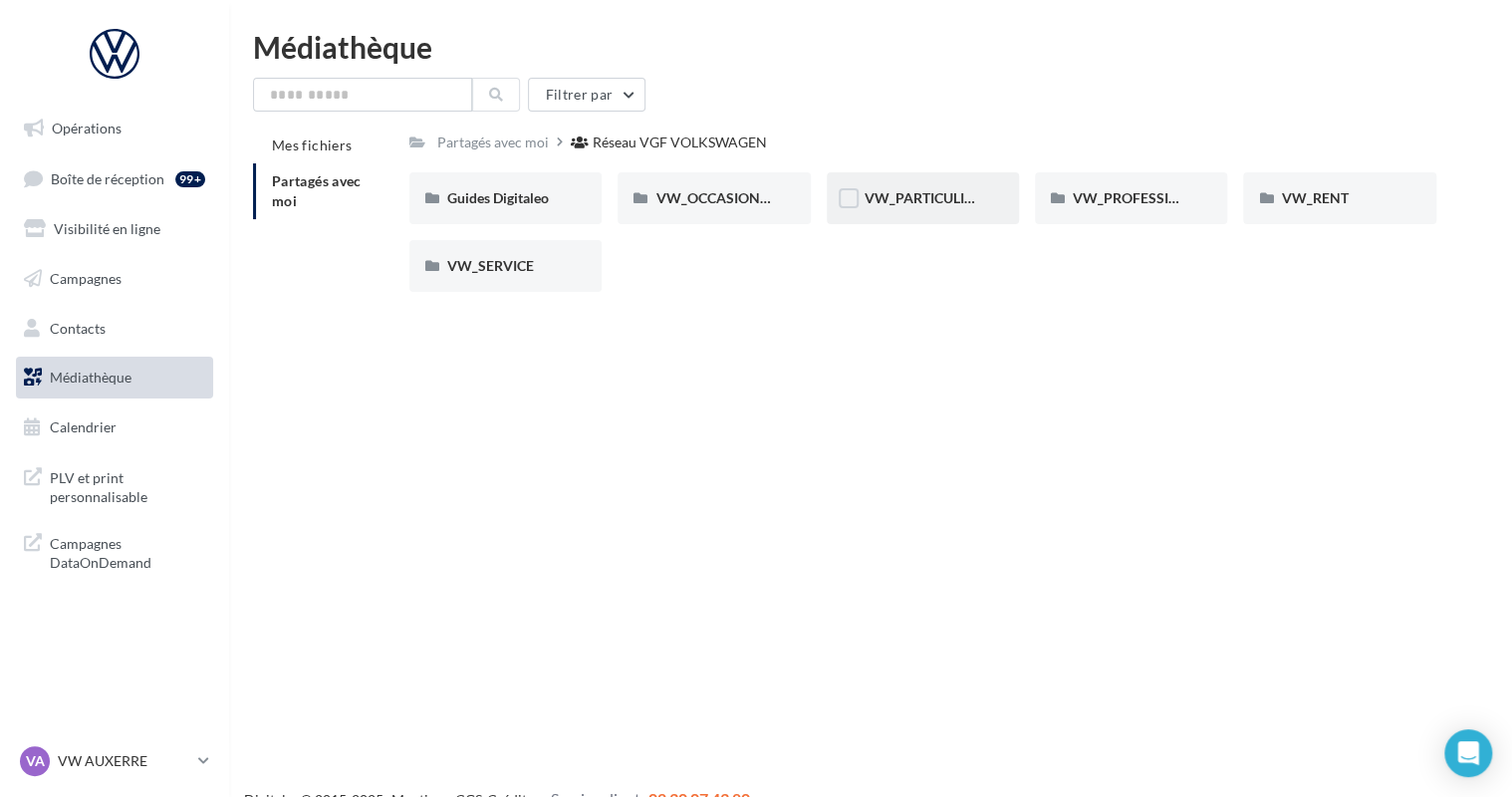 click on "VW_PARTICULIERS" at bounding box center (922, 198) 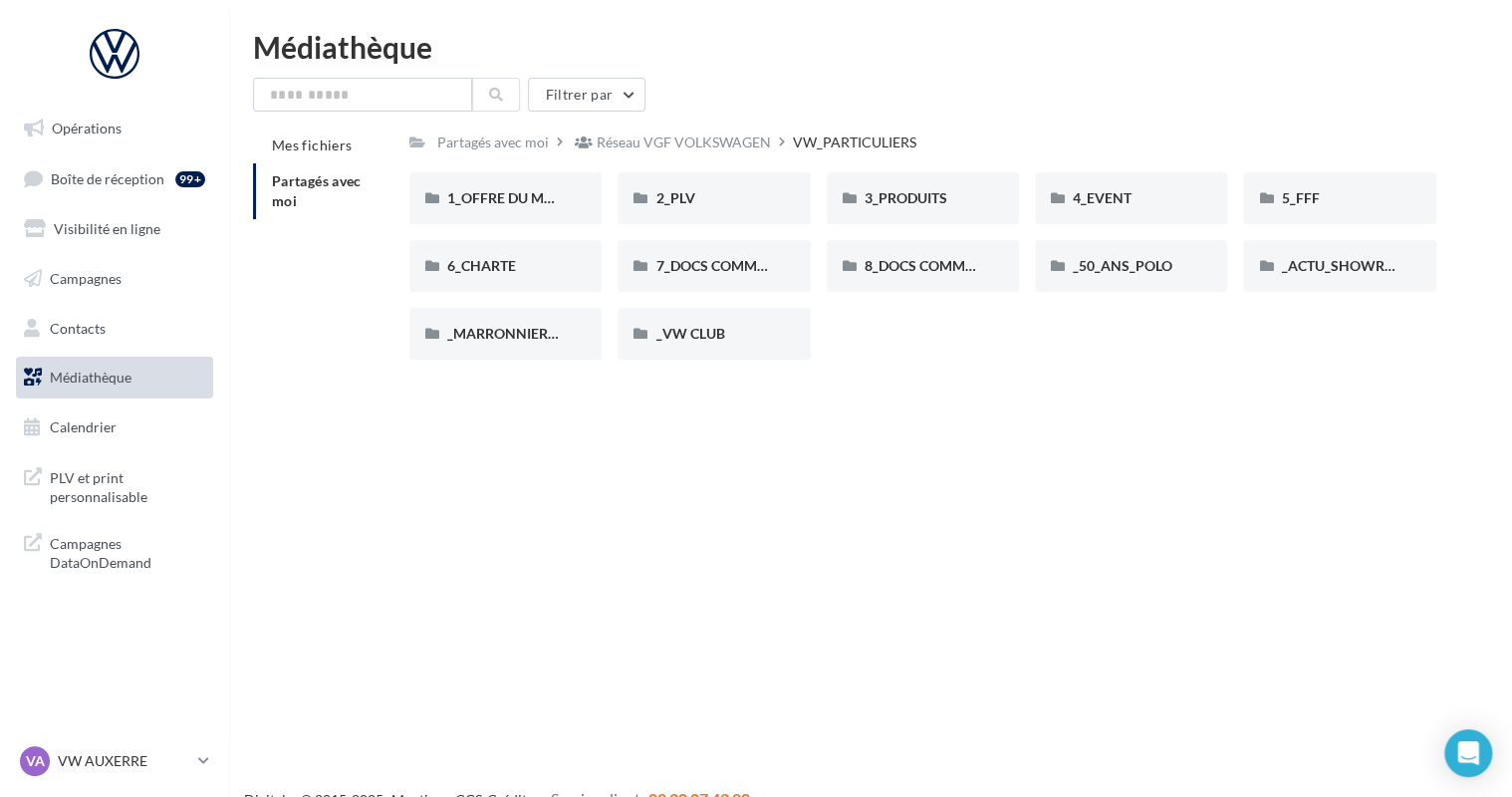 click on "3_PRODUITS" at bounding box center [922, 198] 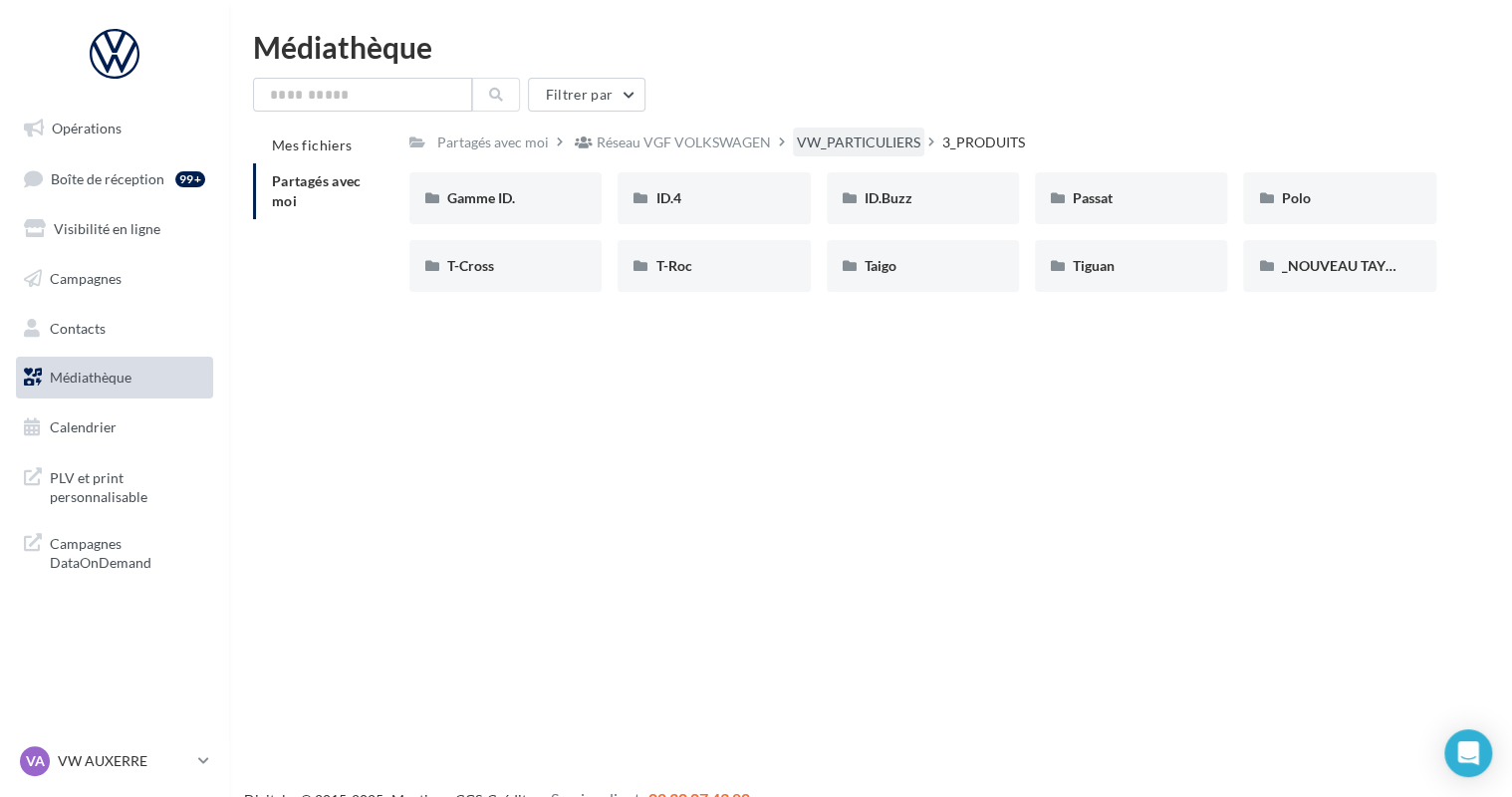 click on "VW_PARTICULIERS" at bounding box center [859, 142] 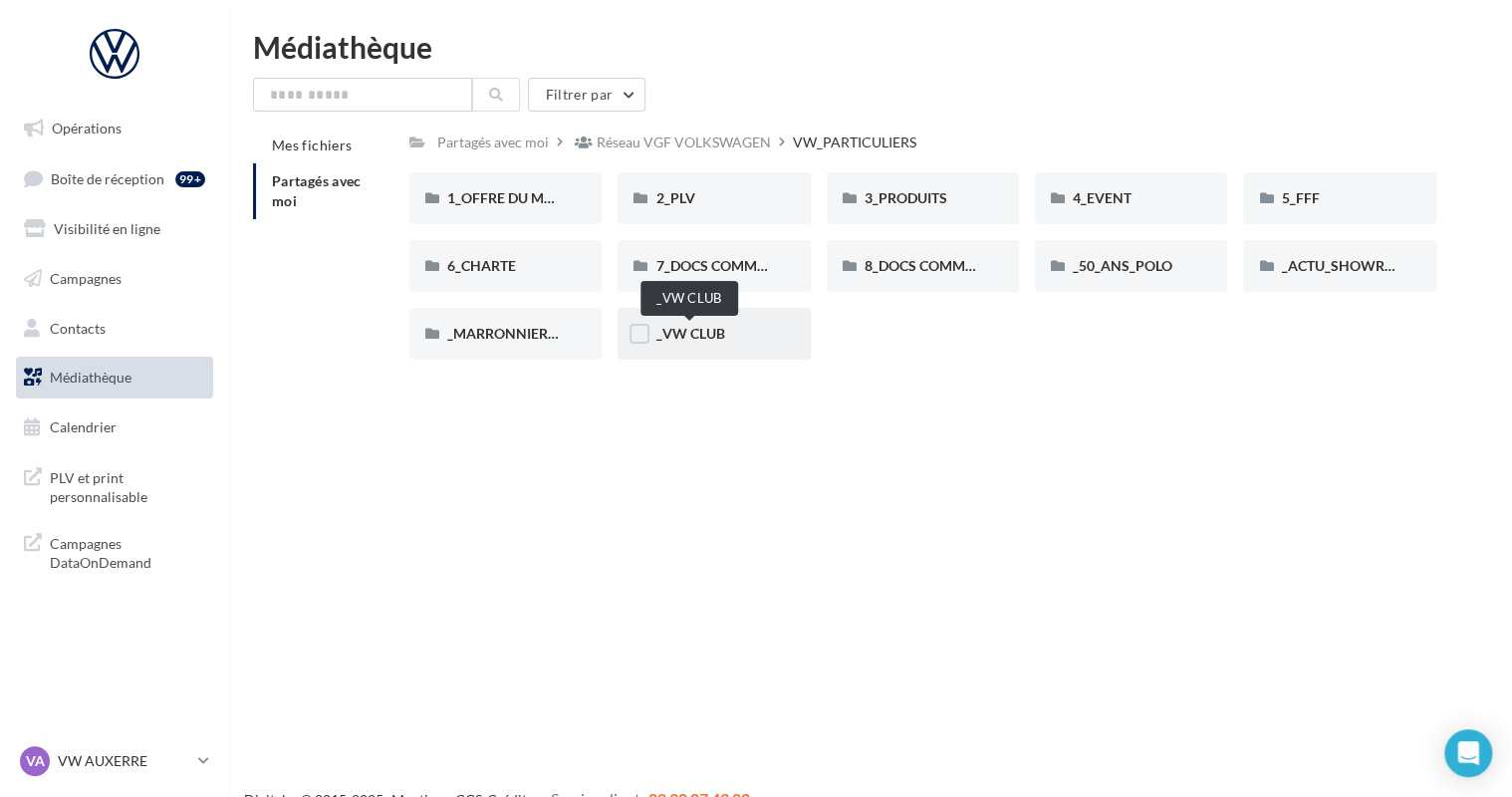 click on "_VW CLUB" at bounding box center [689, 333] 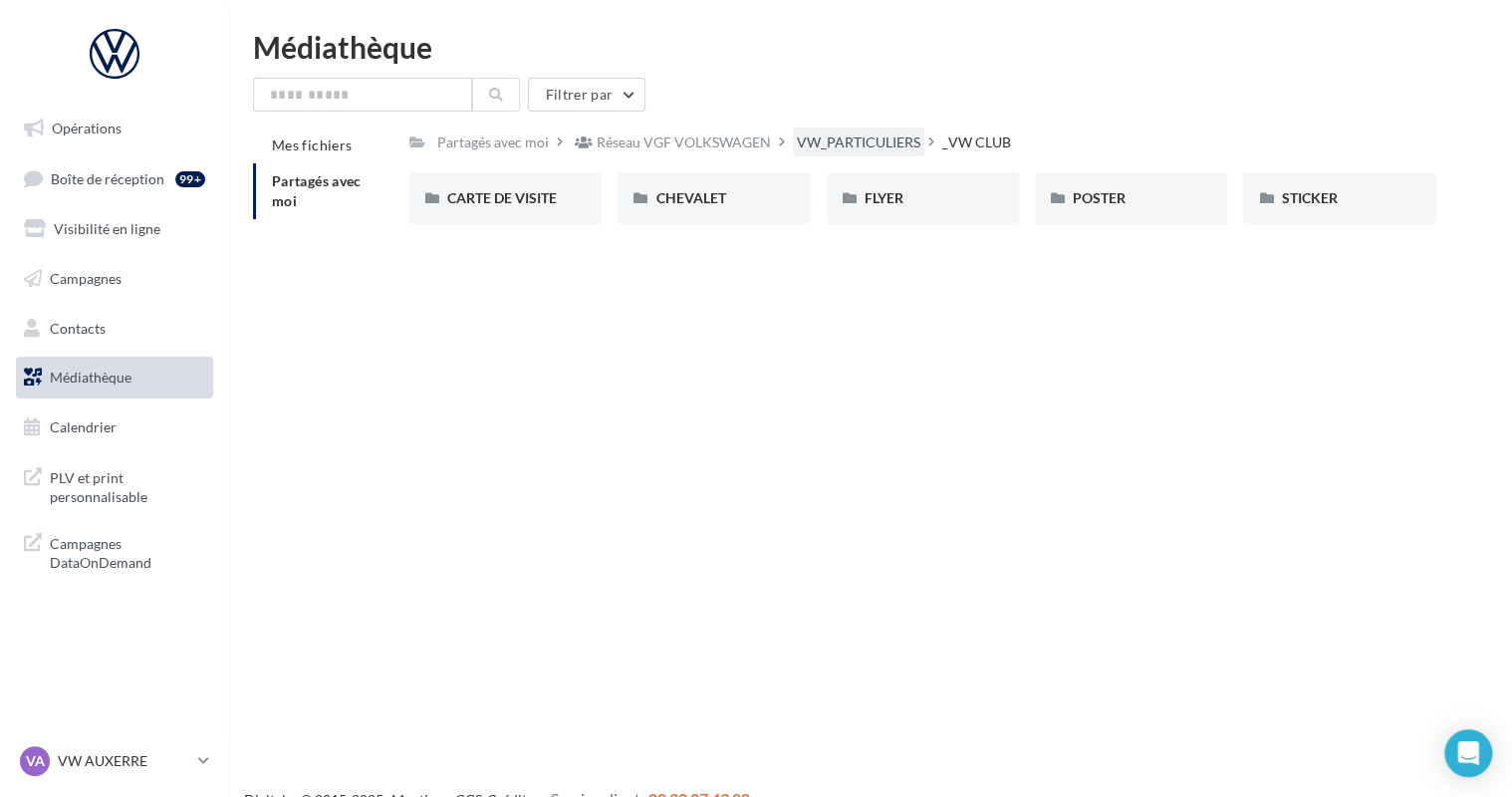 click on "VW_PARTICULIERS" at bounding box center [859, 142] 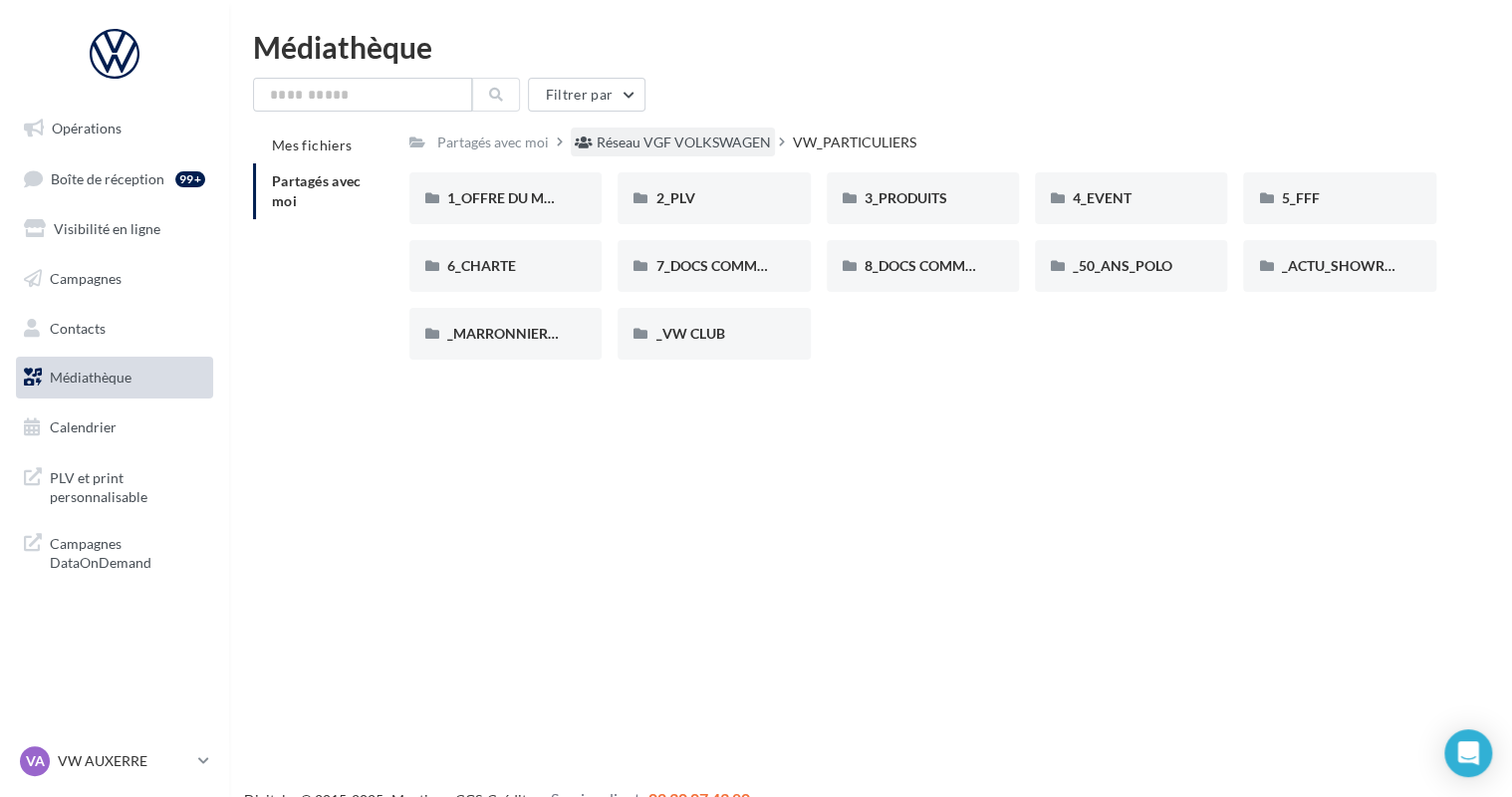 click on "Réseau VGF VOLKSWAGEN" at bounding box center [672, 141] 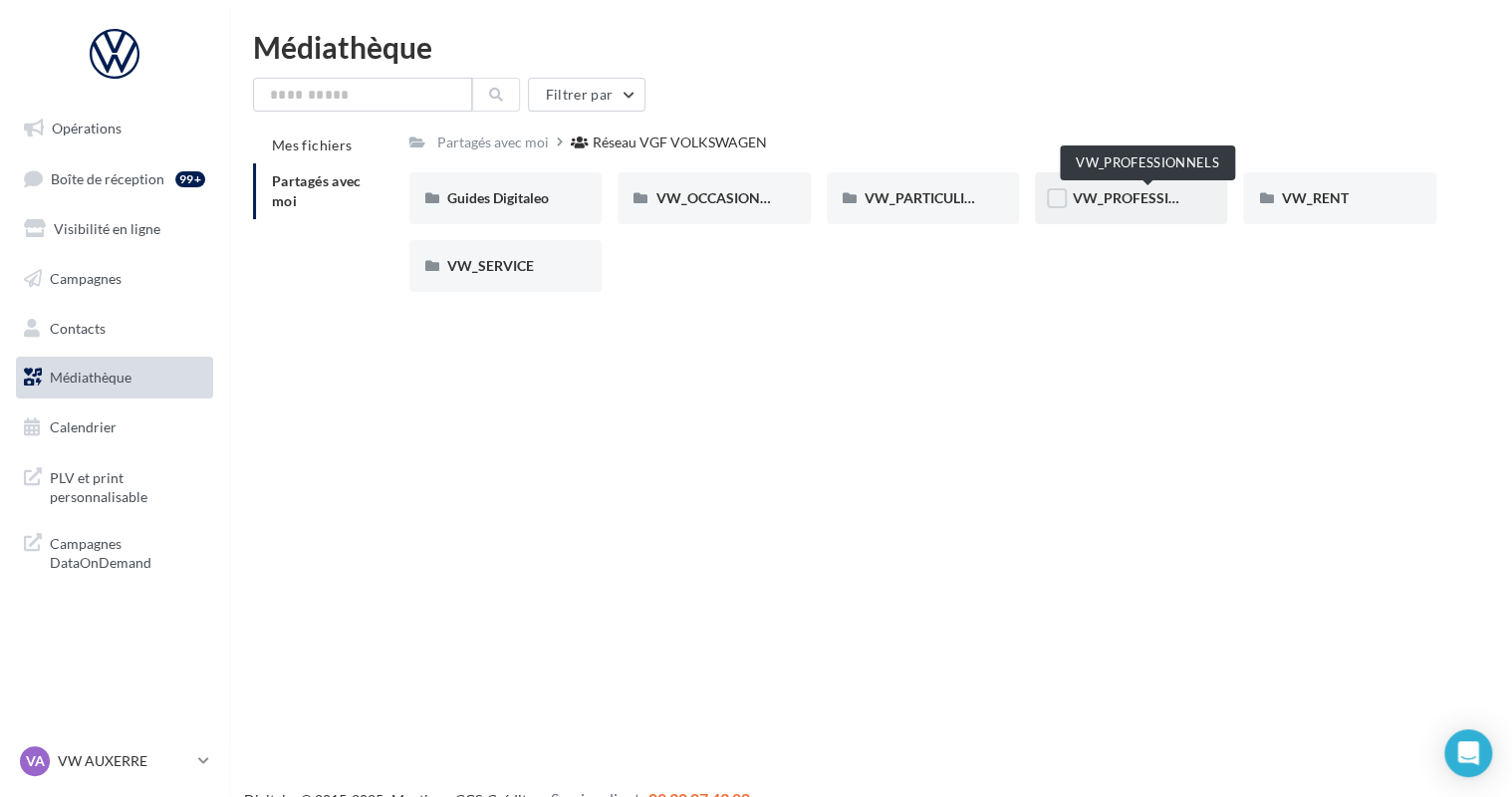 click on "VW_PROFESSIONNELS" at bounding box center [1148, 197] 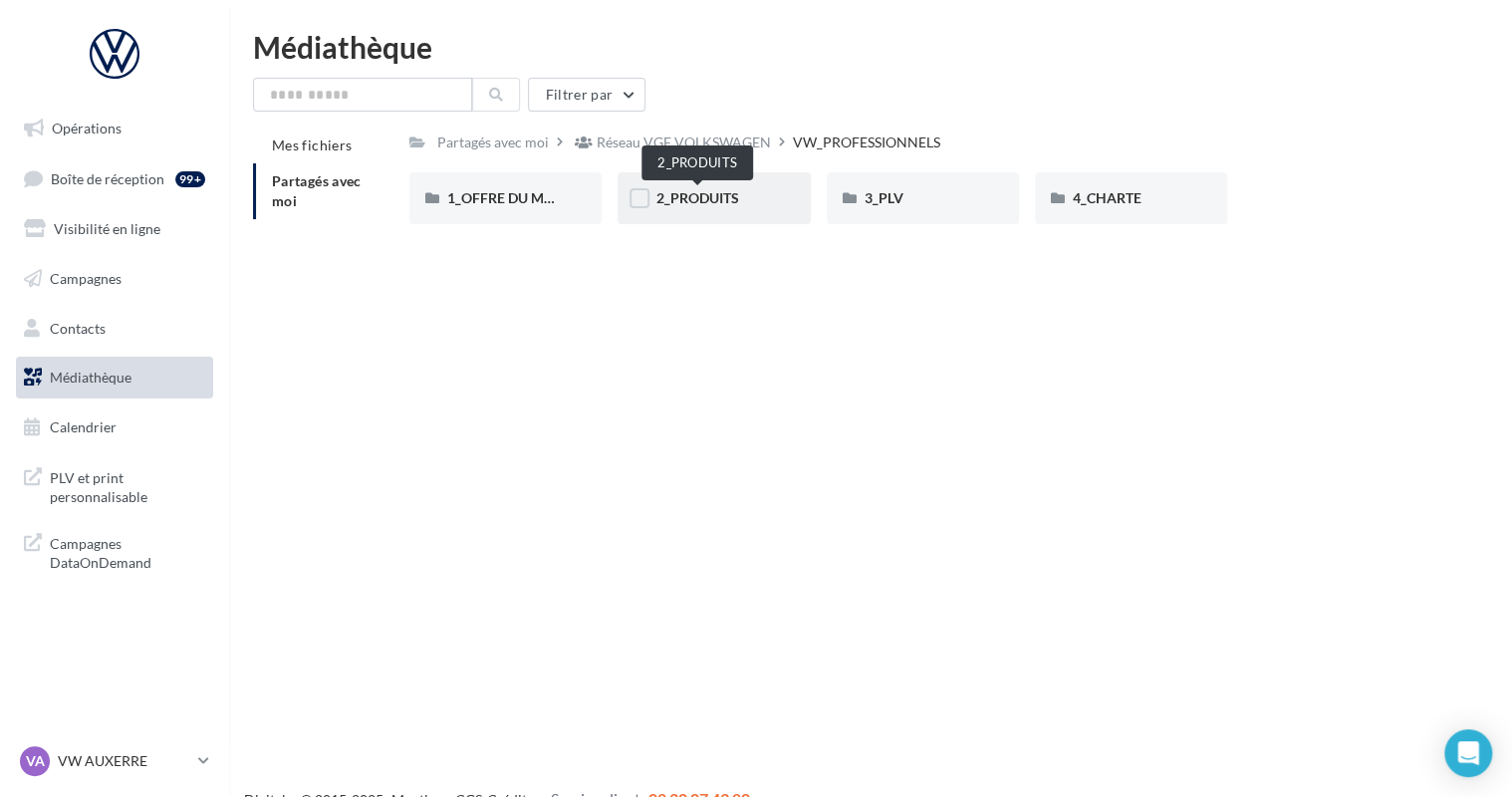 click on "2_PRODUITS" at bounding box center [696, 197] 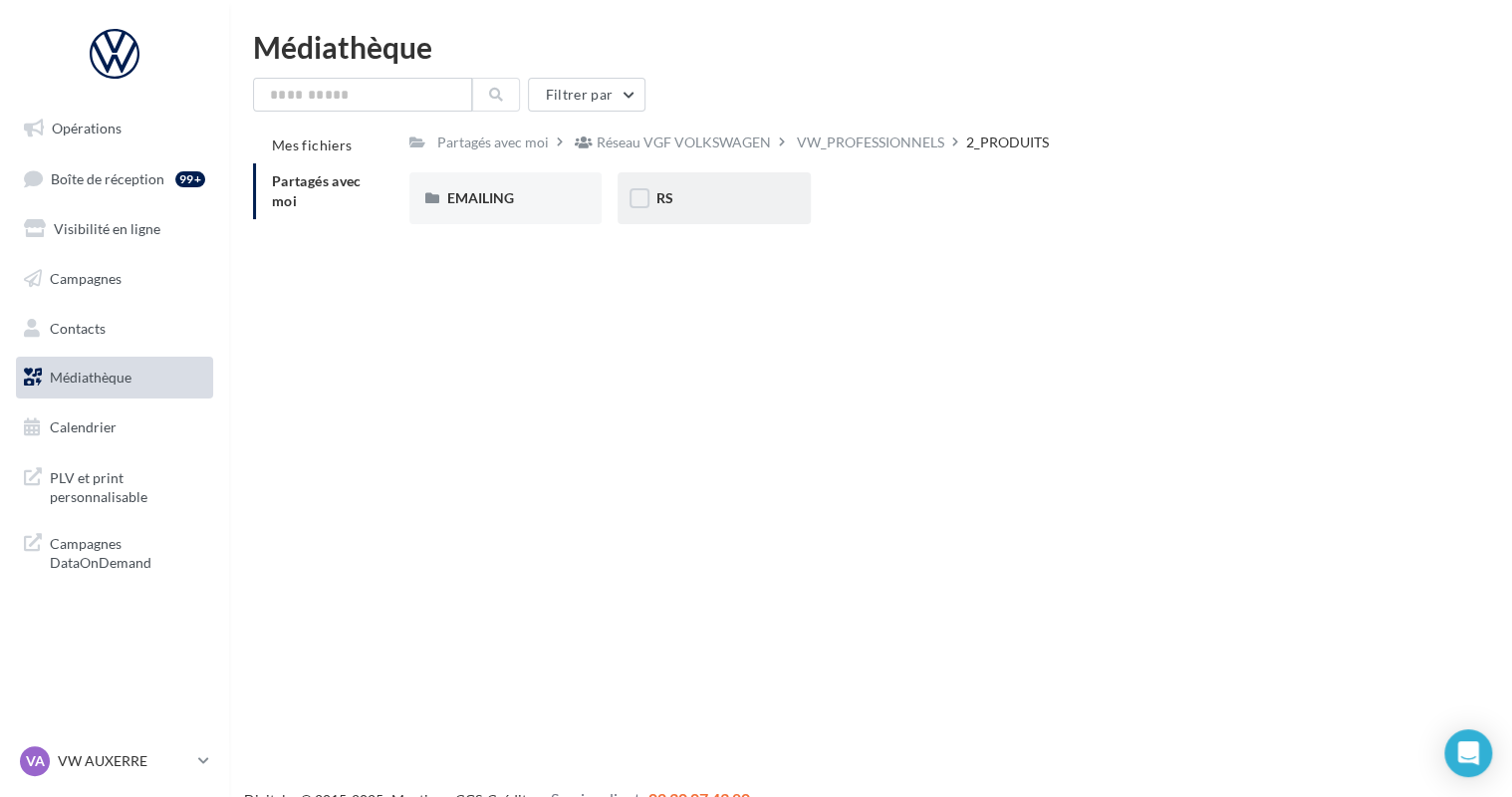click on "RS" at bounding box center [663, 197] 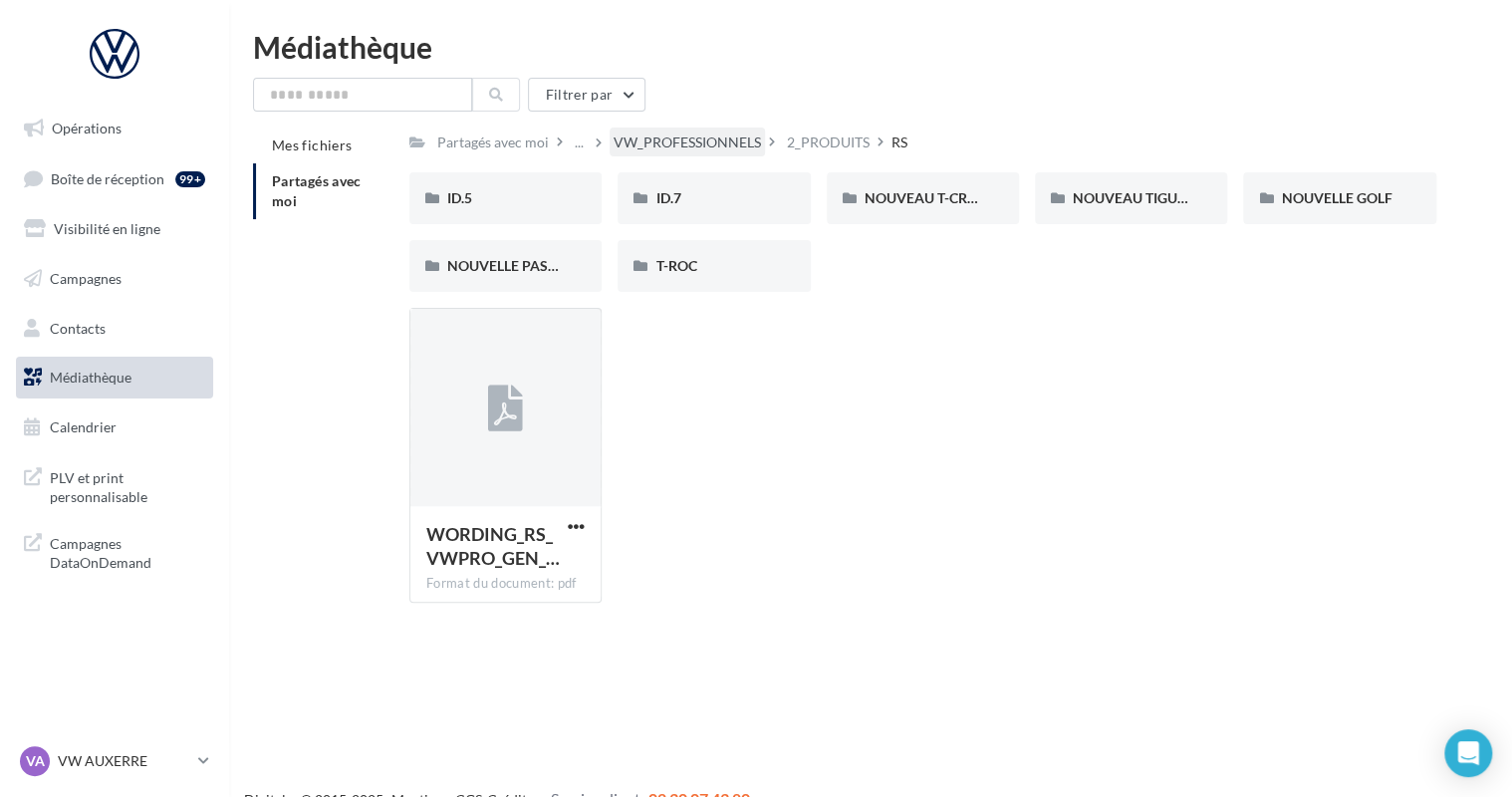 click on "VW_PROFESSIONNELS" at bounding box center (687, 142) 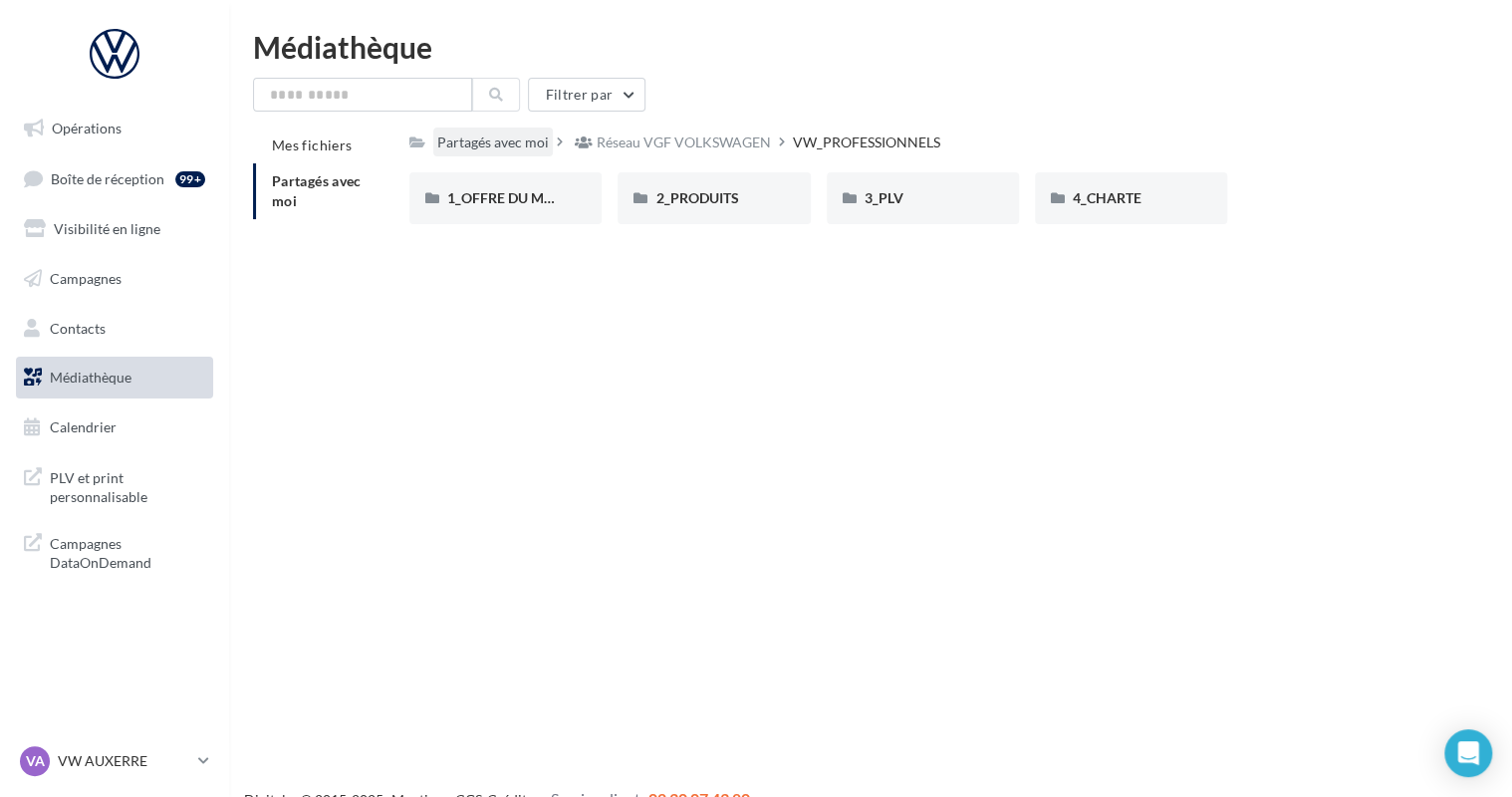 click on "Partagés avec moi" at bounding box center [493, 142] 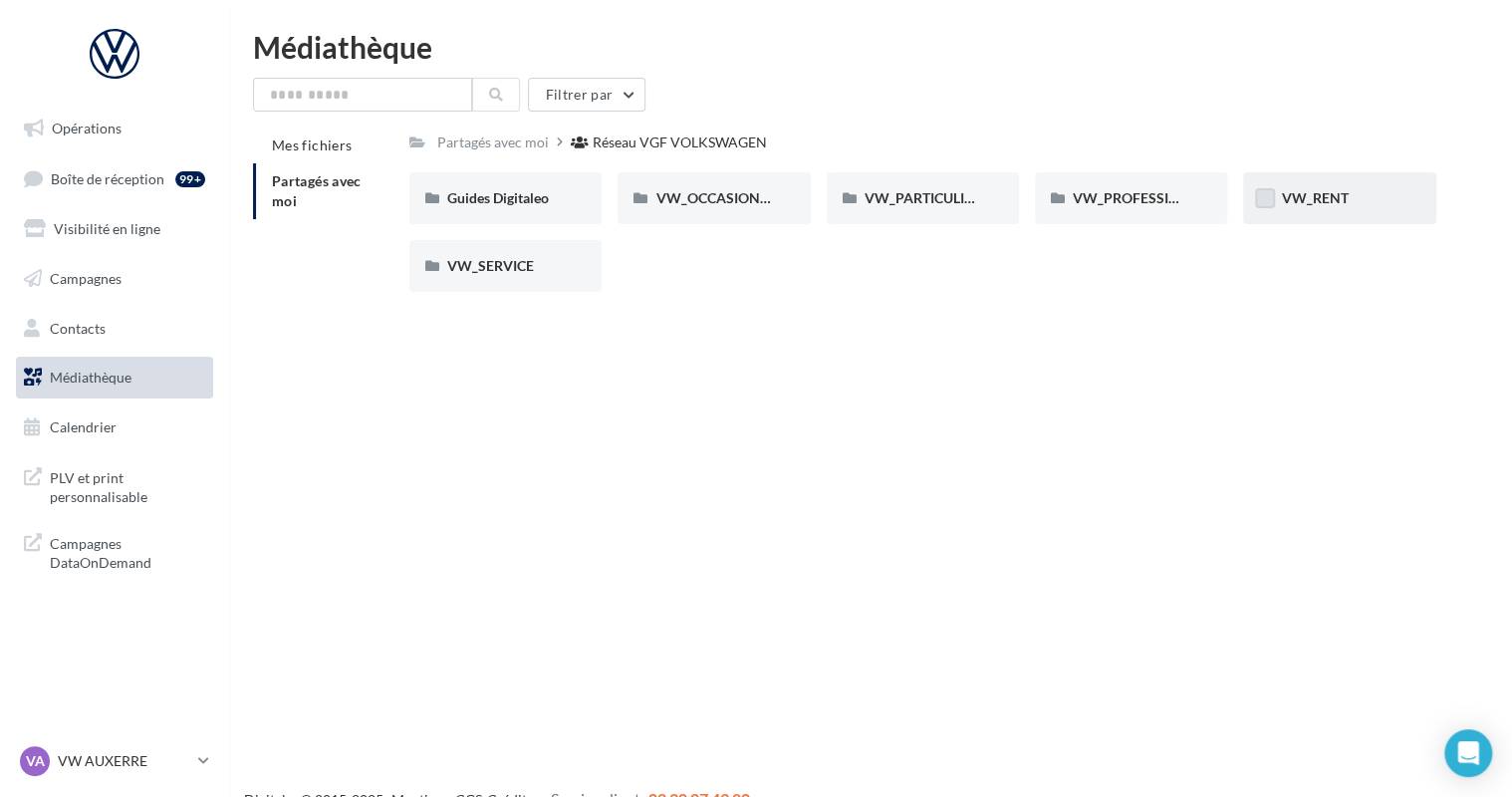 click at bounding box center (1265, 198) 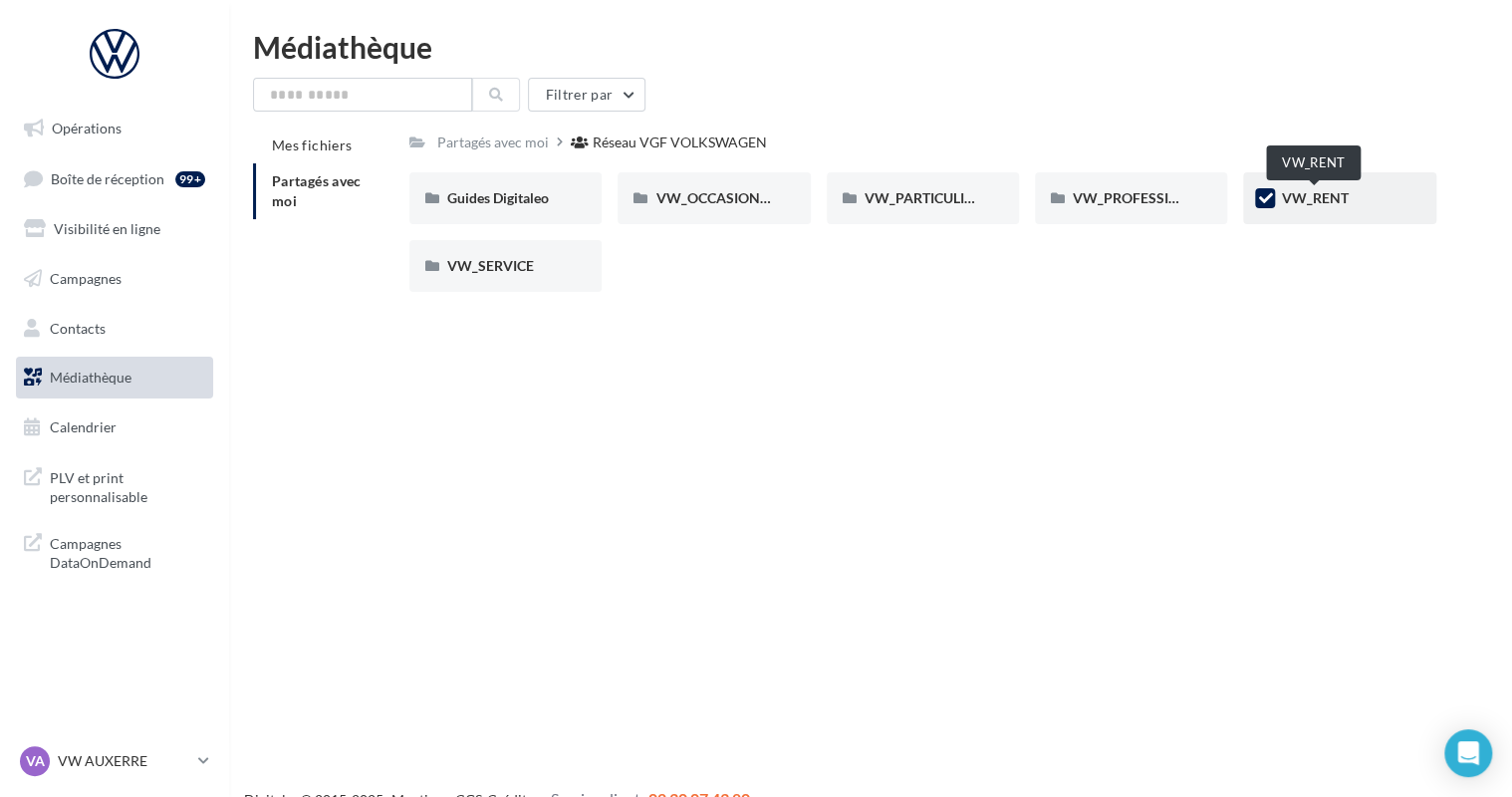 click on "VW_RENT" at bounding box center [1314, 197] 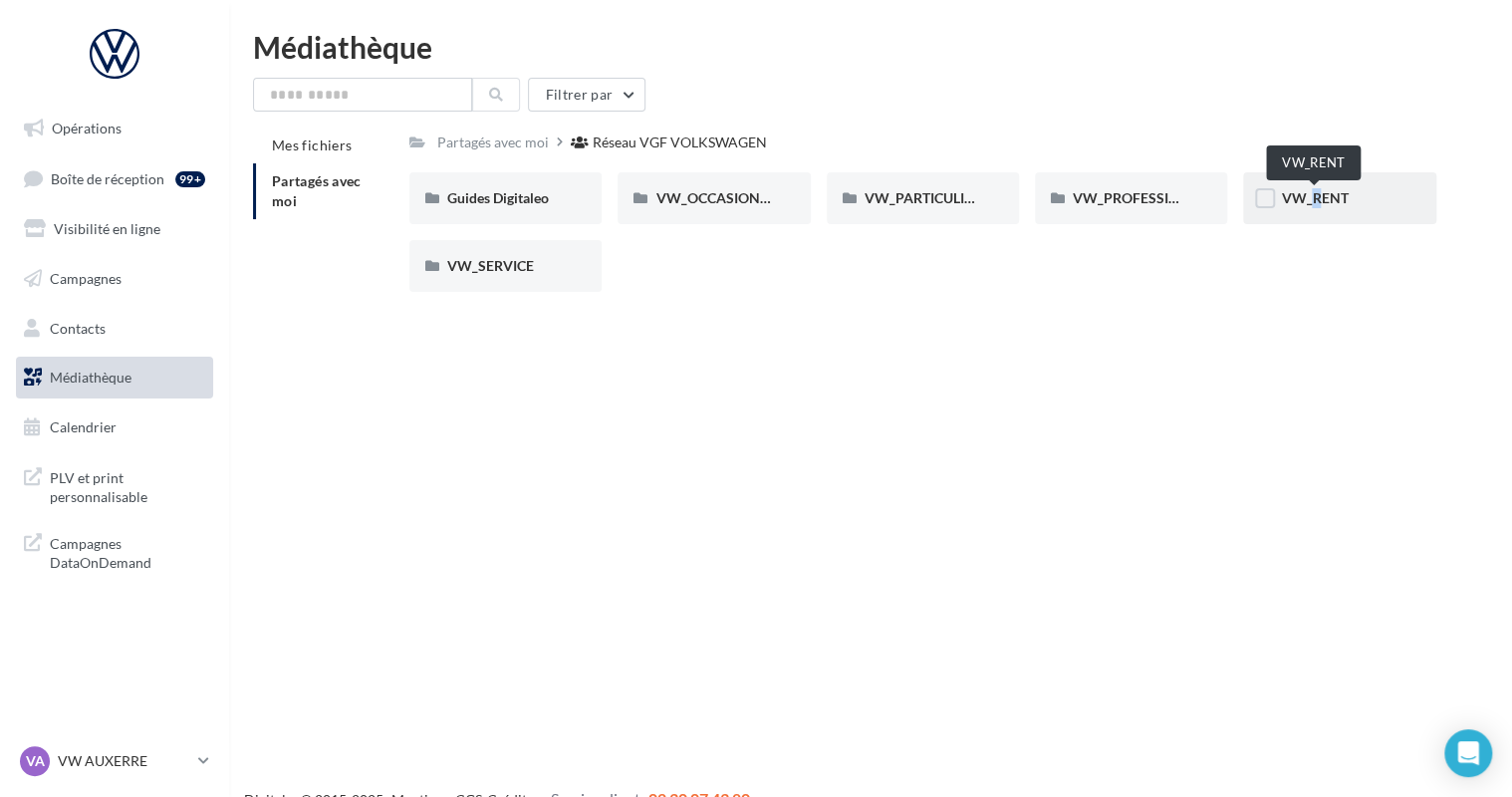 click on "VW_RENT" at bounding box center (1314, 197) 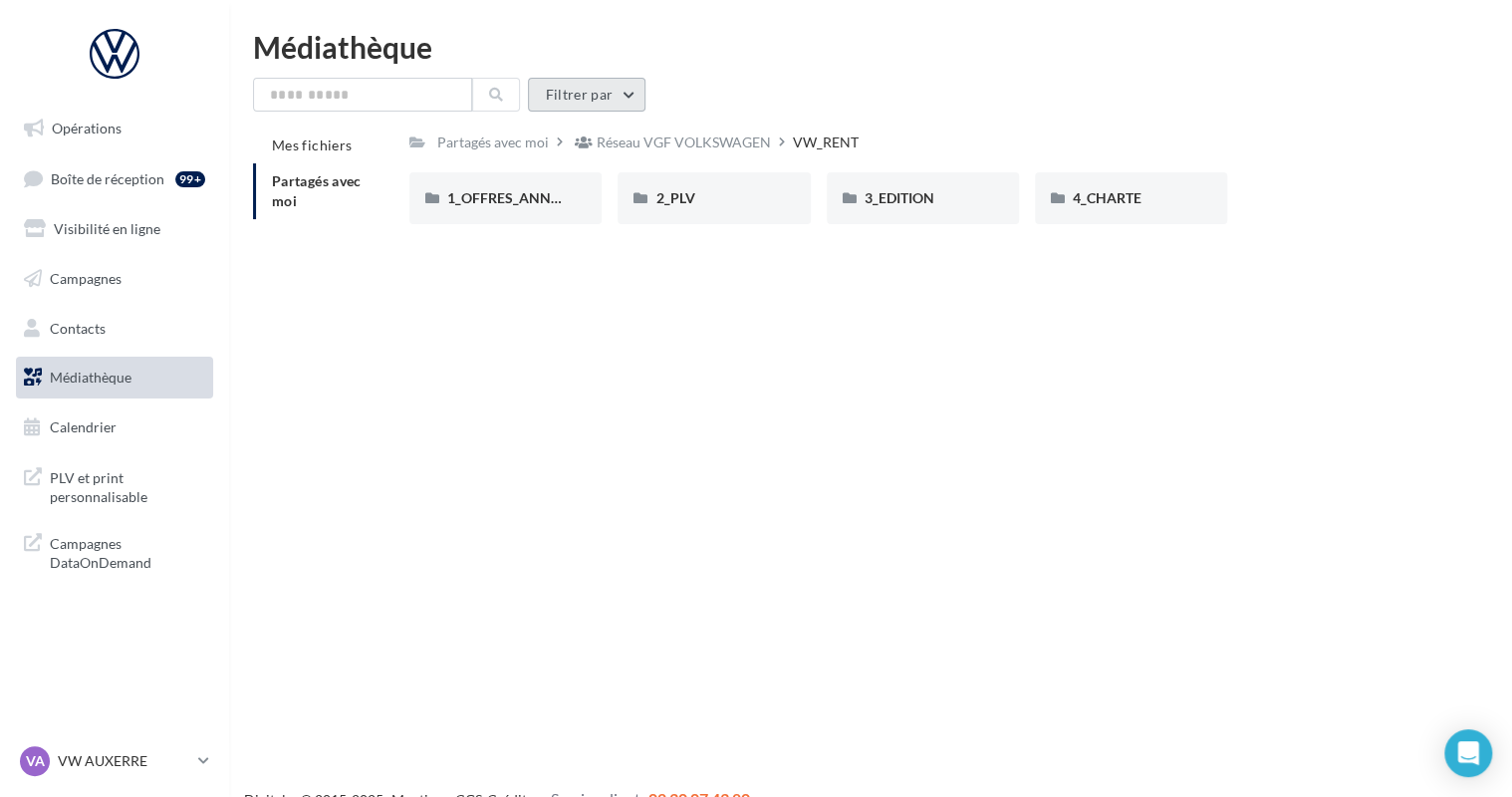 click on "Filtrer par" at bounding box center (587, 95) 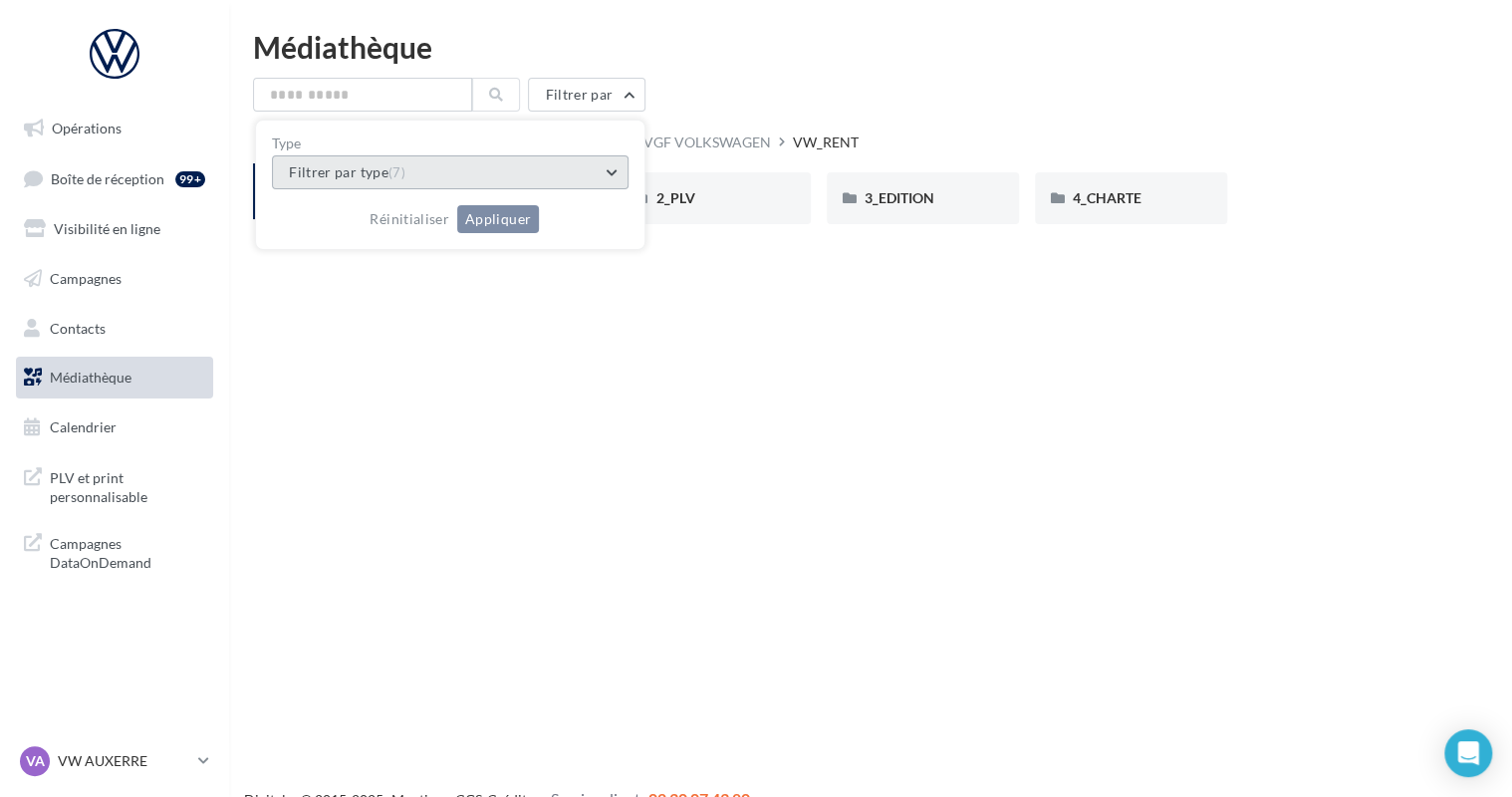 click on "Filtrer par type  (7)" at bounding box center [450, 172] 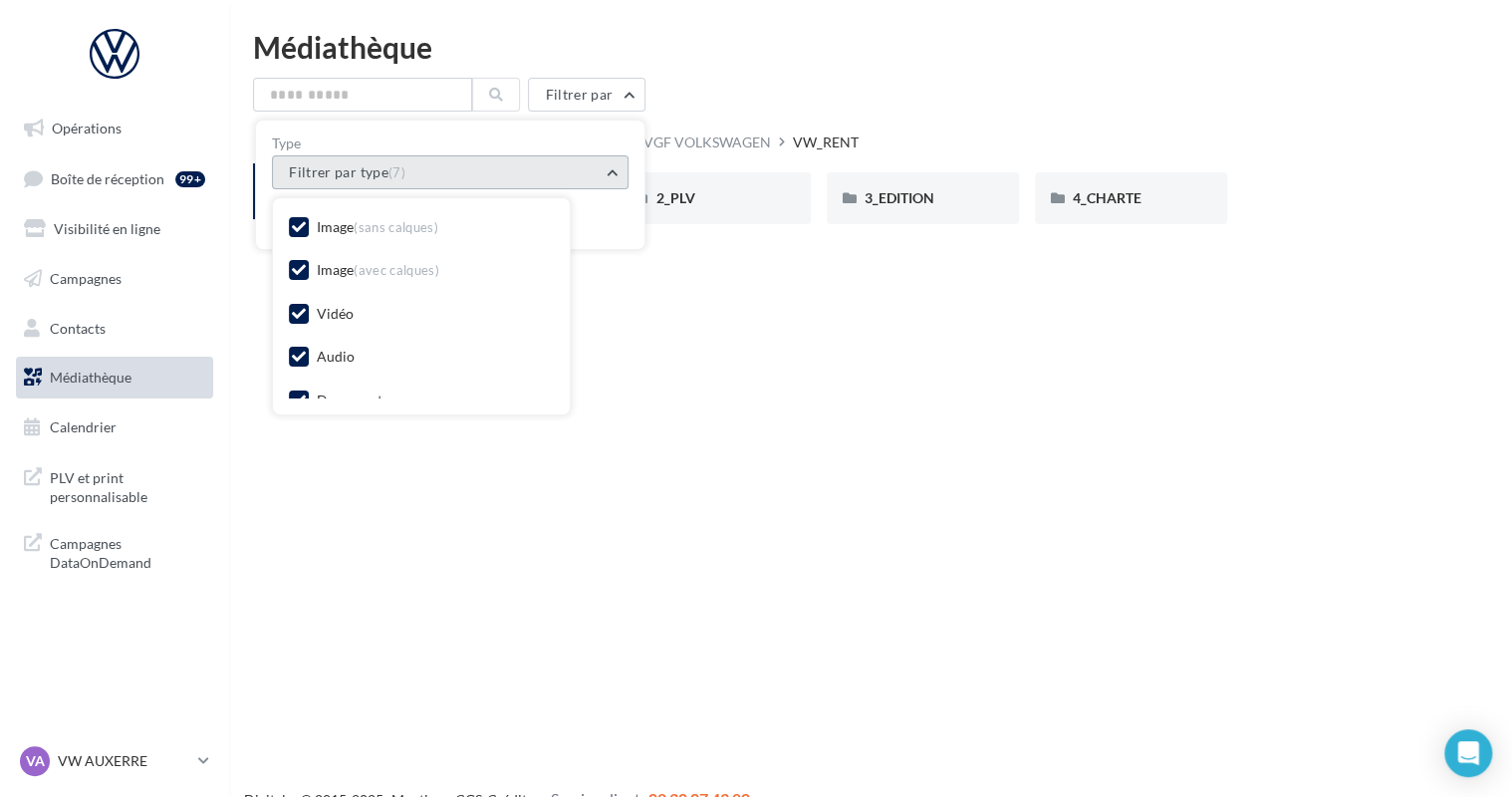 scroll, scrollTop: 104, scrollLeft: 0, axis: vertical 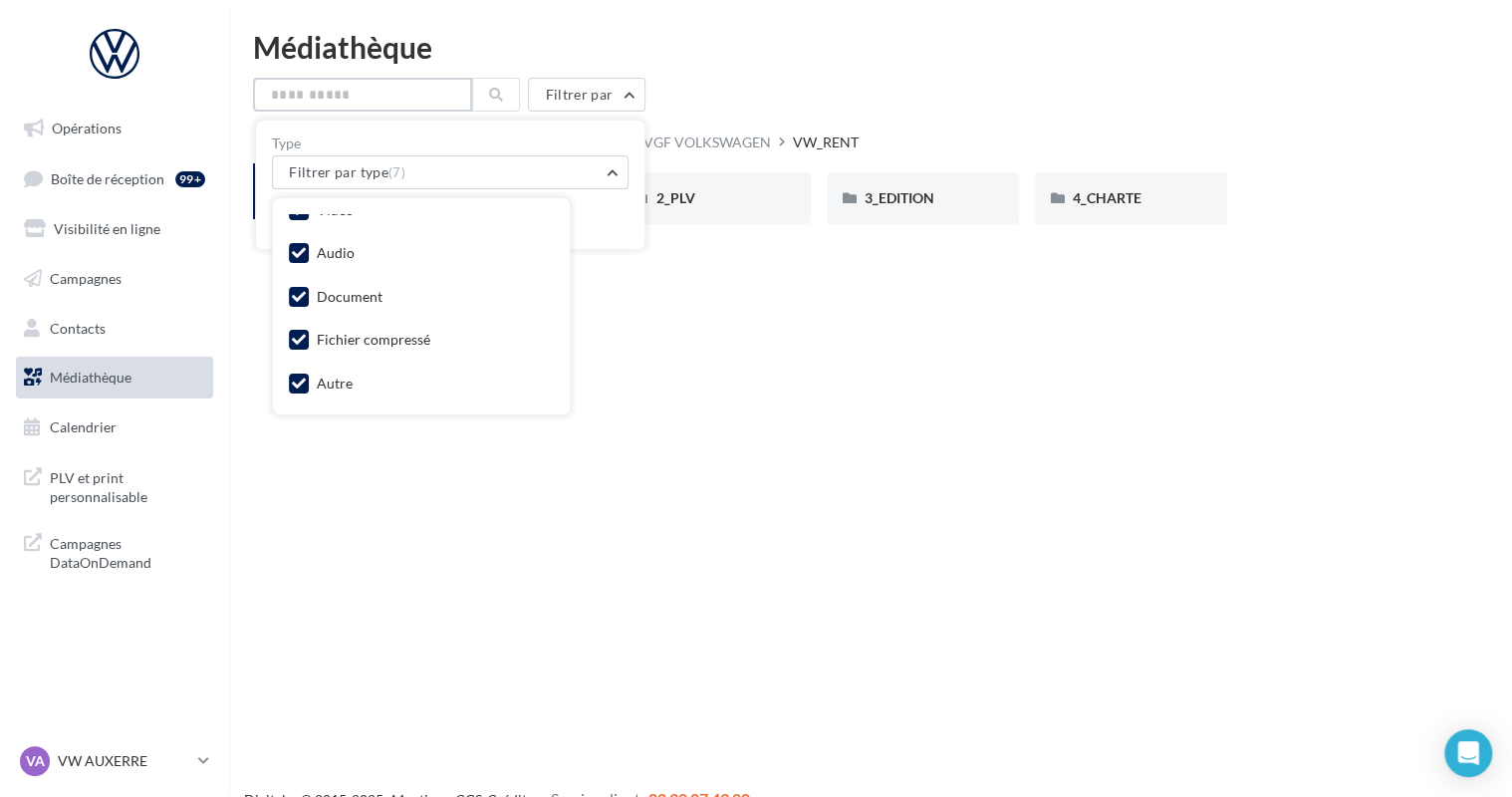 click at bounding box center (363, 95) 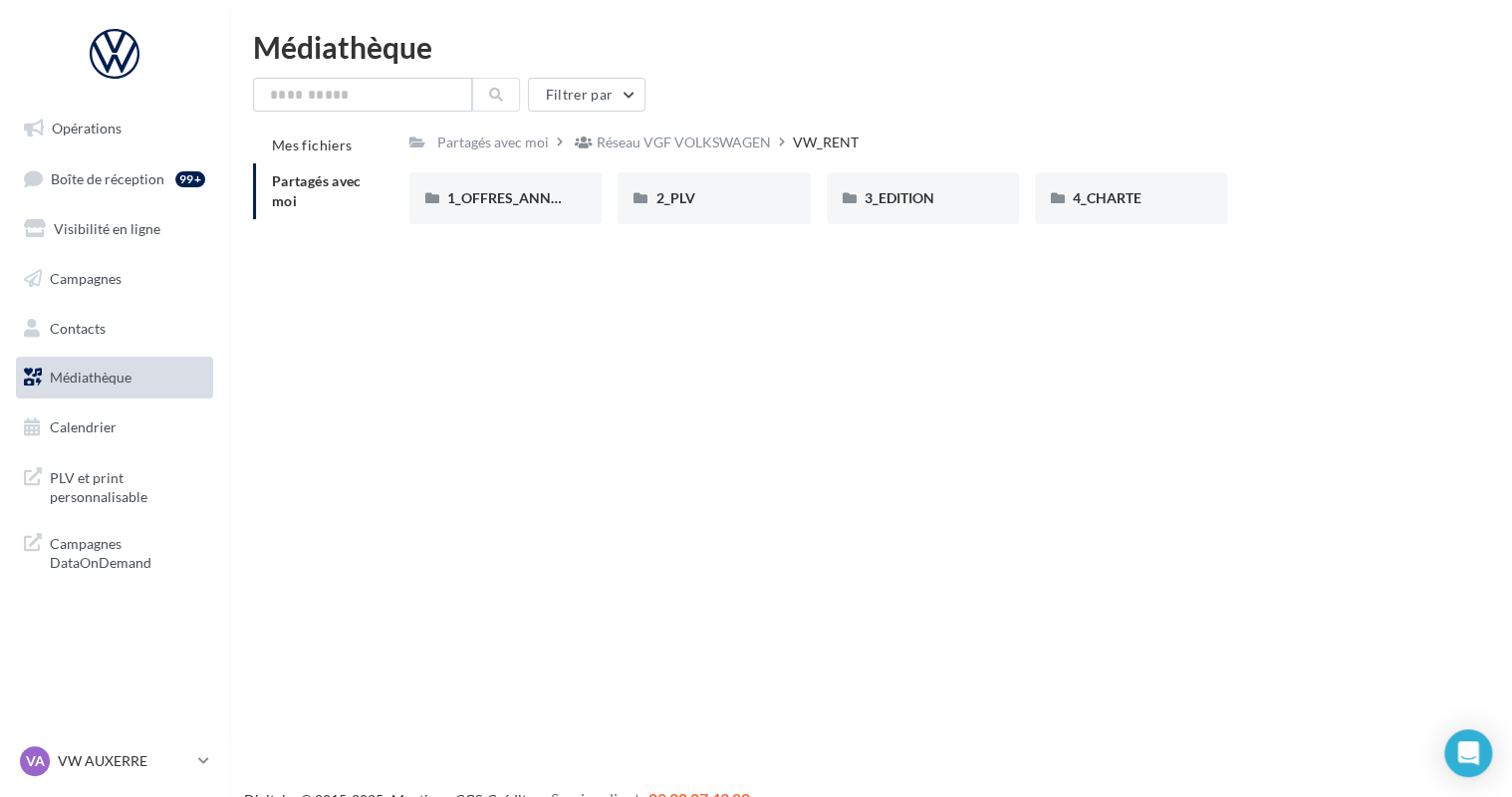click on "Opérations
Boîte de réception
99+
Visibilité en ligne
Campagnes
Contacts
Médiathèque
Calendrier" at bounding box center [756, 430] 